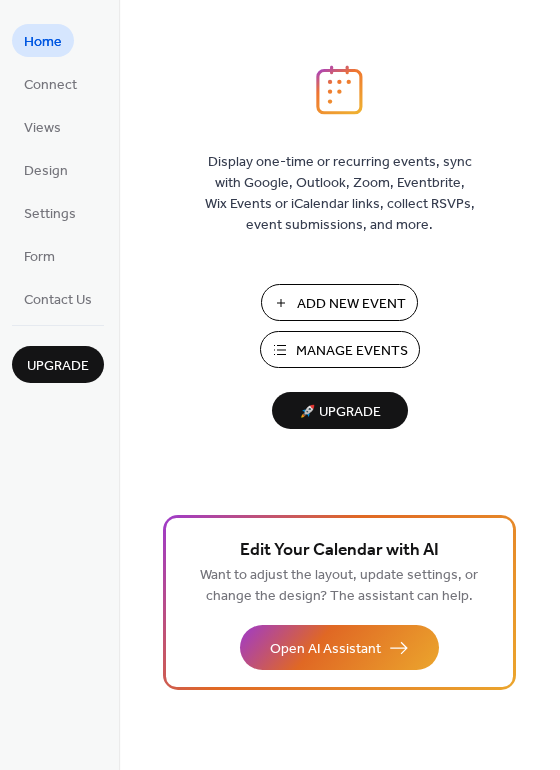 scroll, scrollTop: 0, scrollLeft: 0, axis: both 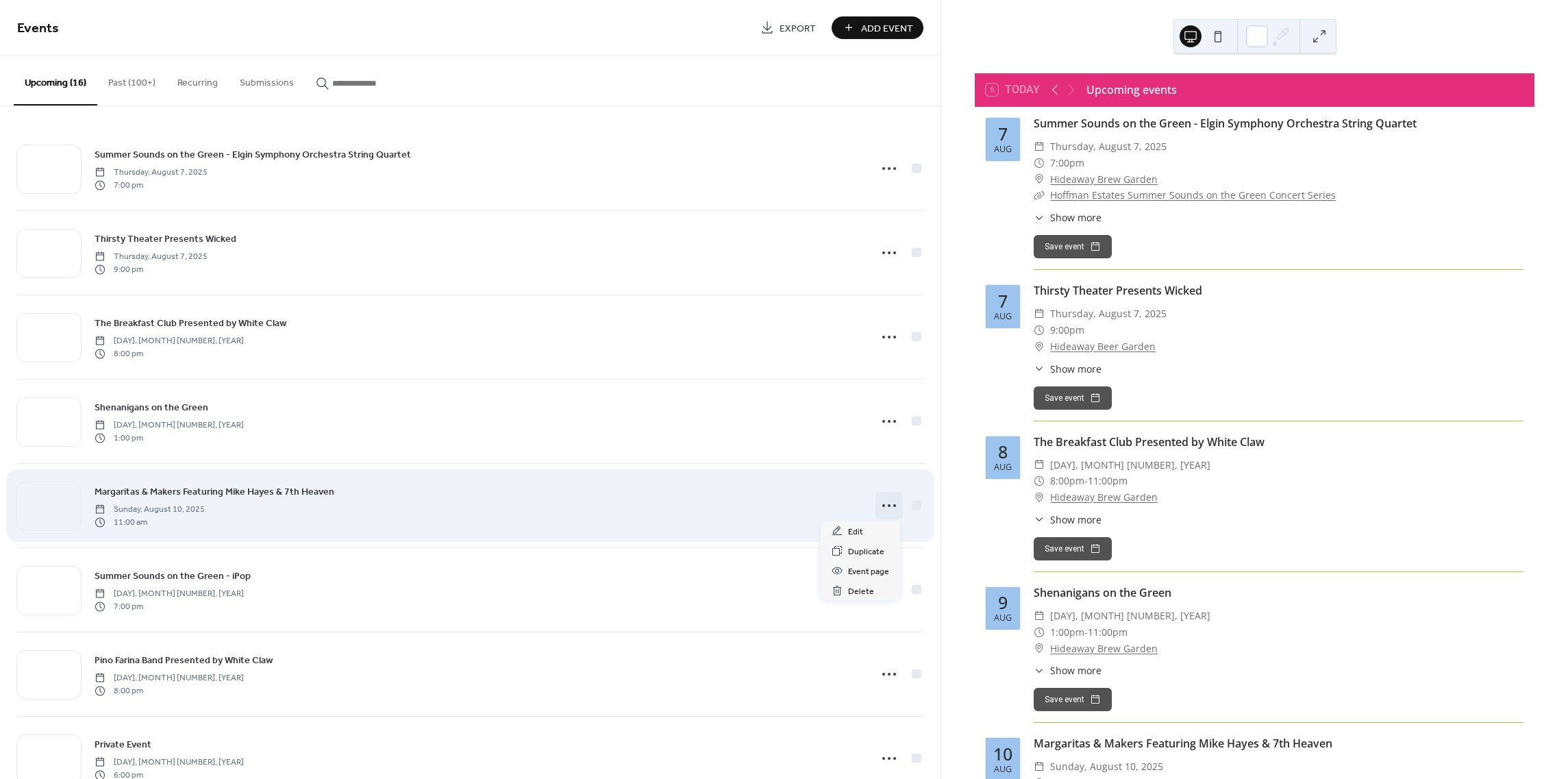 click 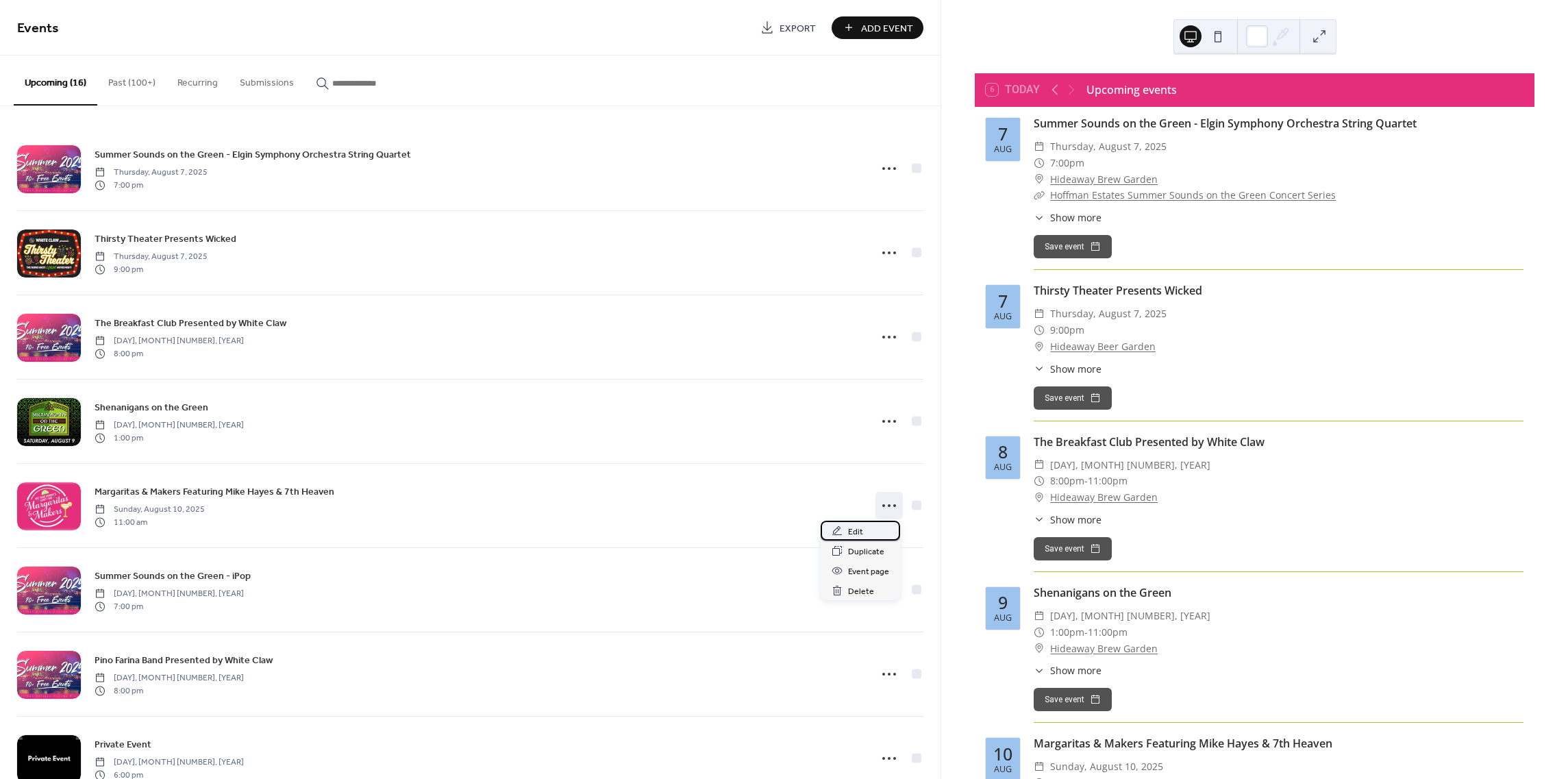 click on "Edit" at bounding box center [856, 532] 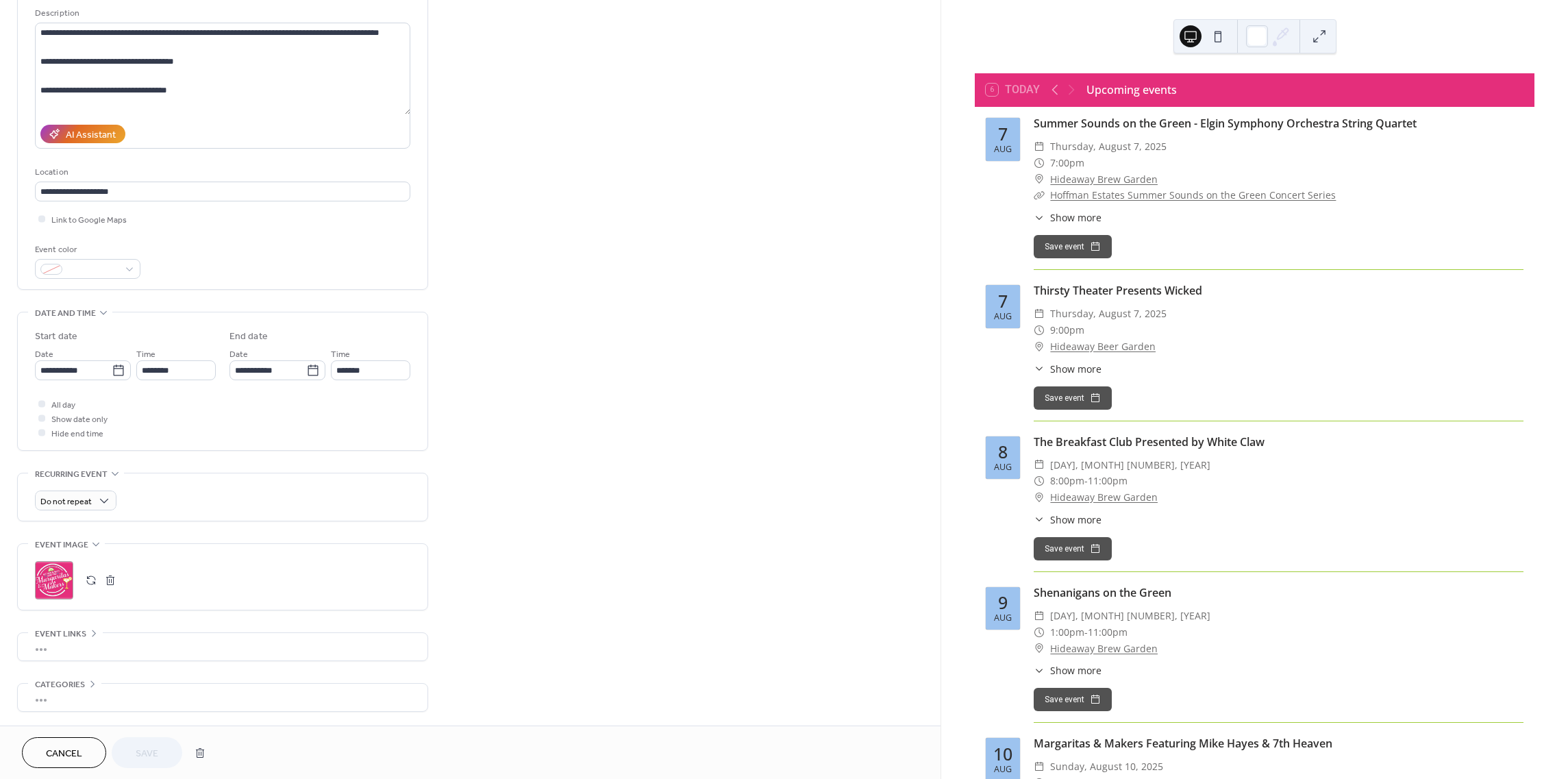 scroll, scrollTop: 181, scrollLeft: 0, axis: vertical 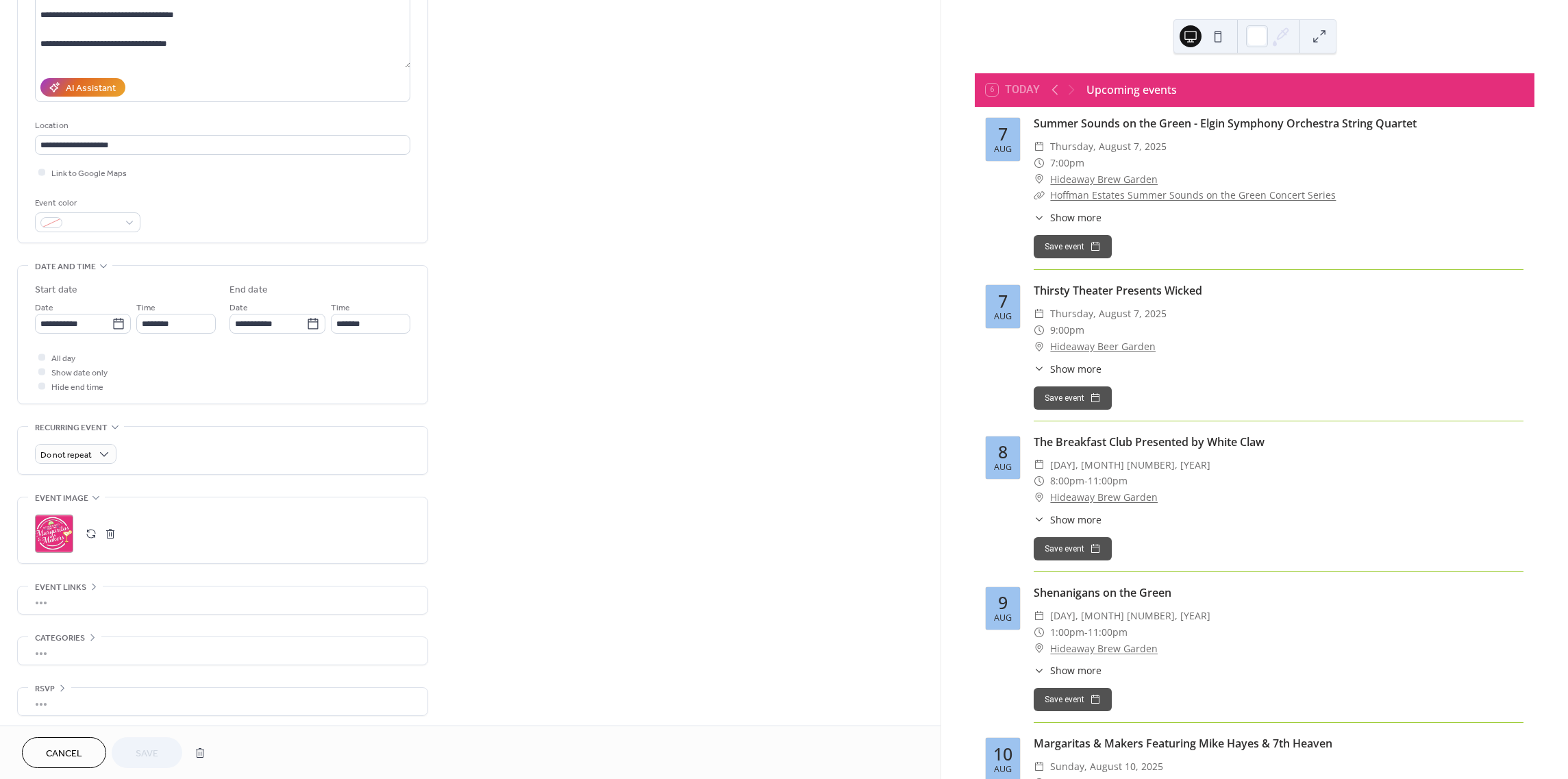 click on "**********" at bounding box center (470, 312) 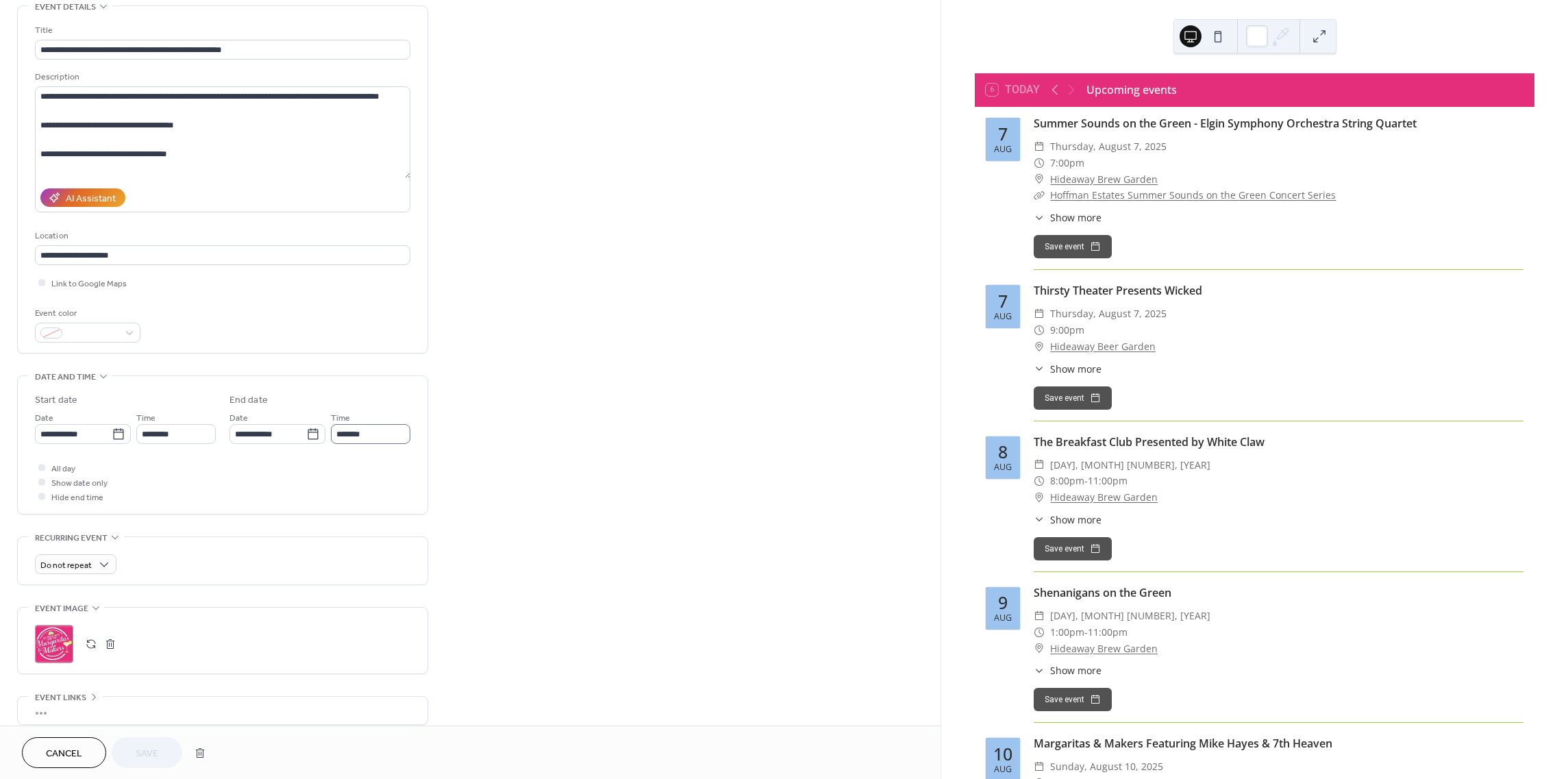 scroll, scrollTop: 0, scrollLeft: 0, axis: both 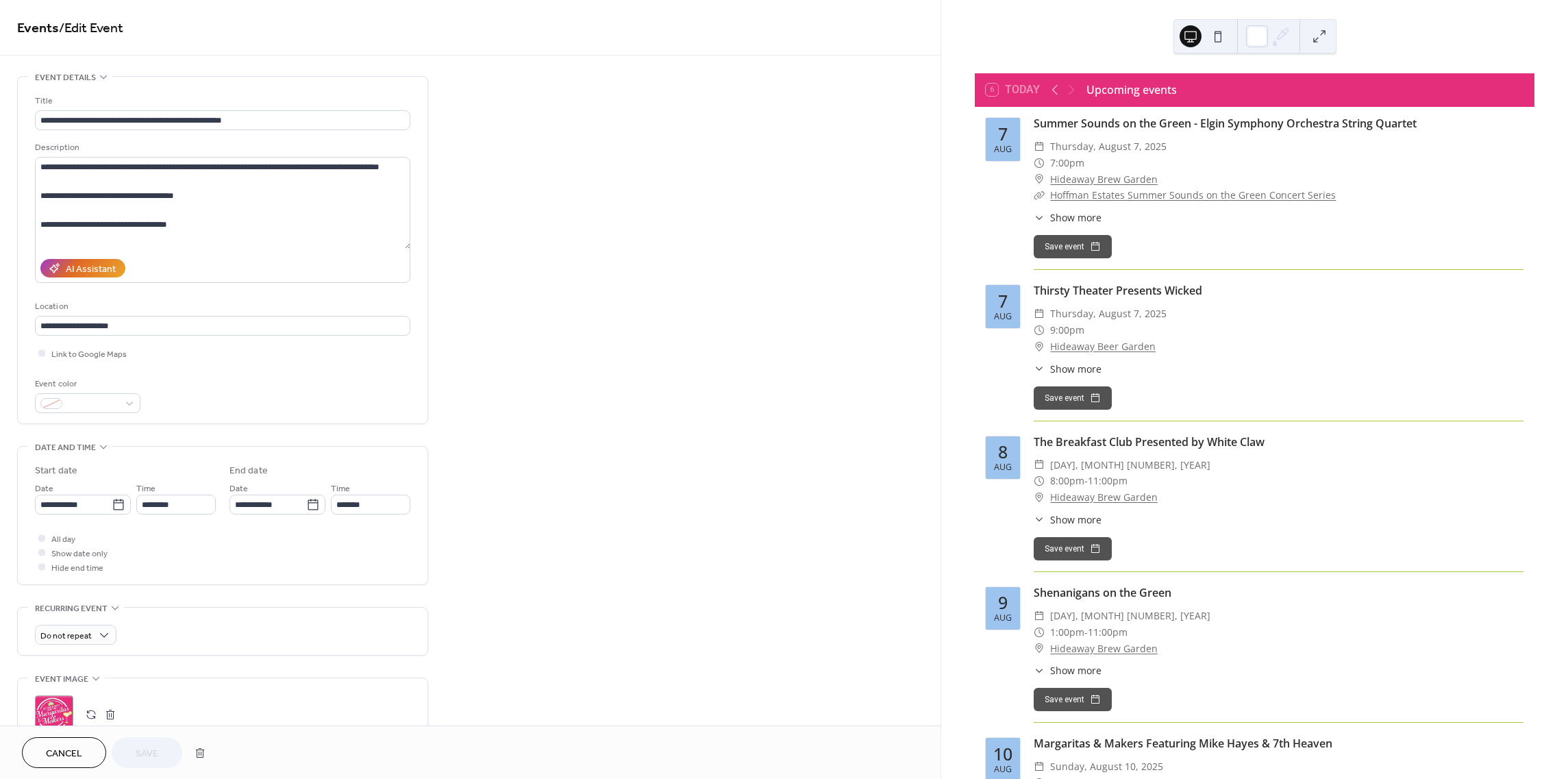 click on "Cancel Save" at bounding box center (117, 752) 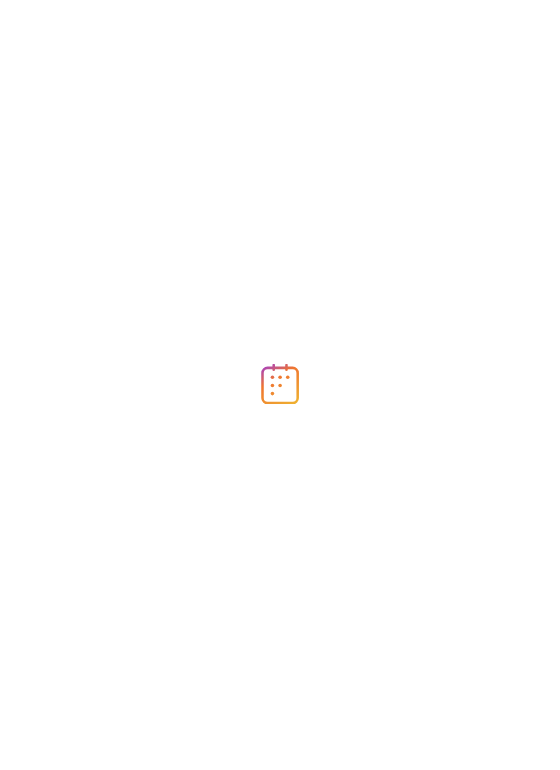 scroll, scrollTop: 0, scrollLeft: 0, axis: both 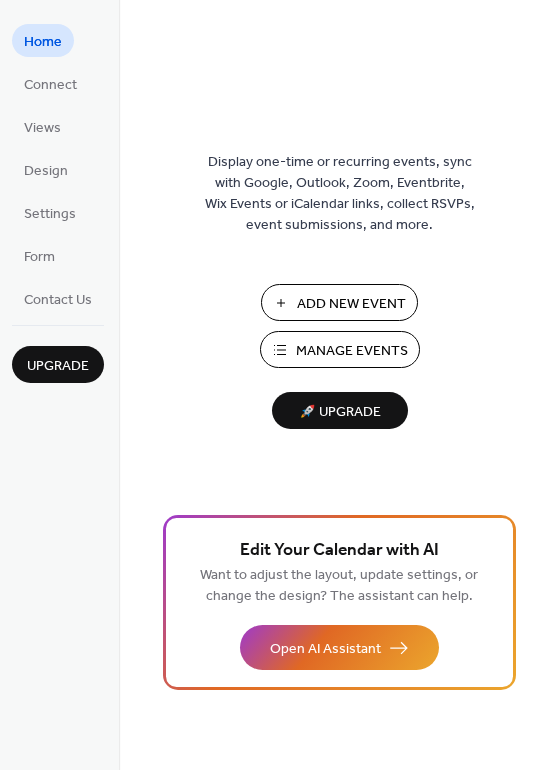 click on "Manage Events" at bounding box center (352, 351) 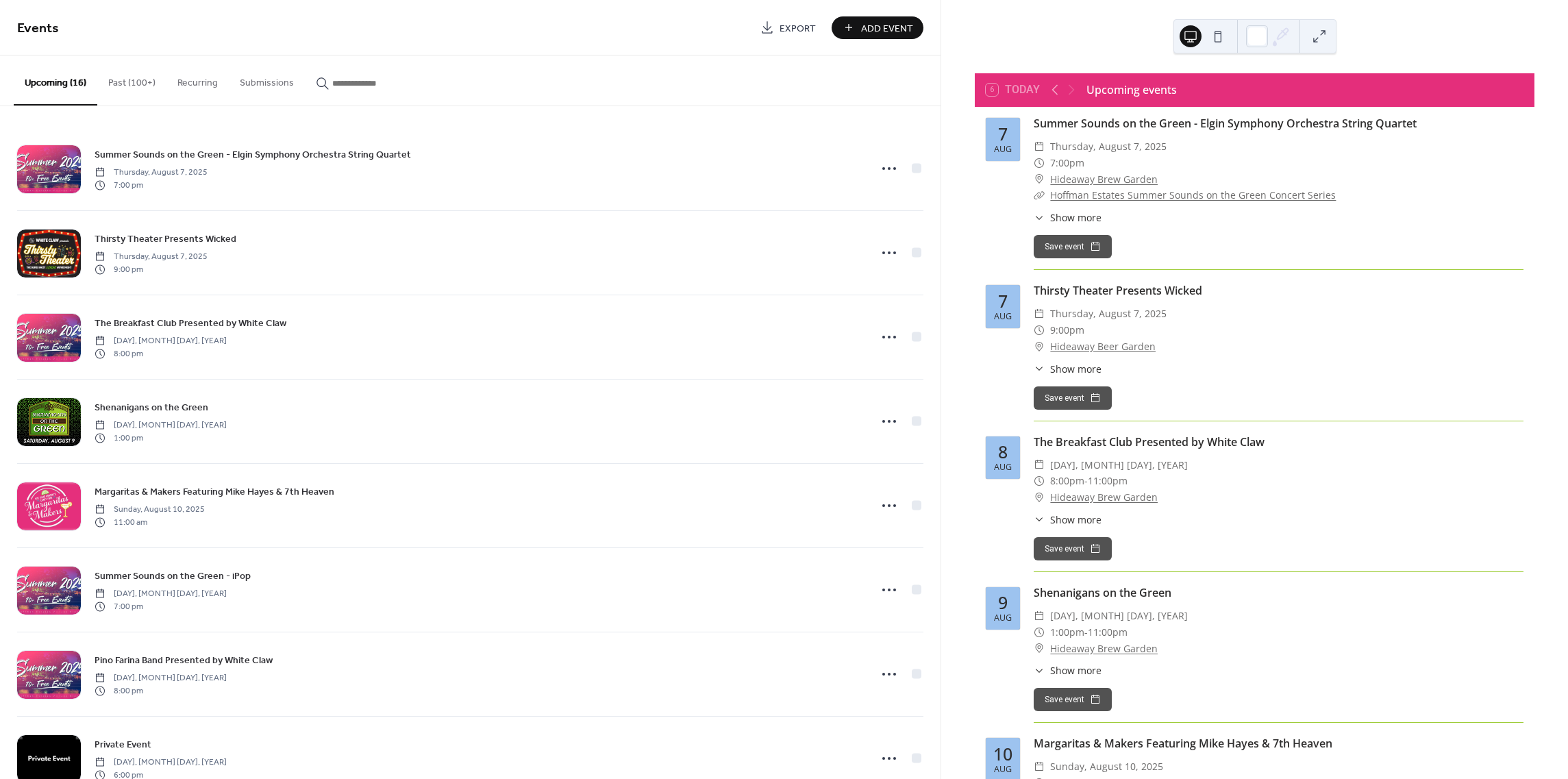 scroll, scrollTop: 0, scrollLeft: 0, axis: both 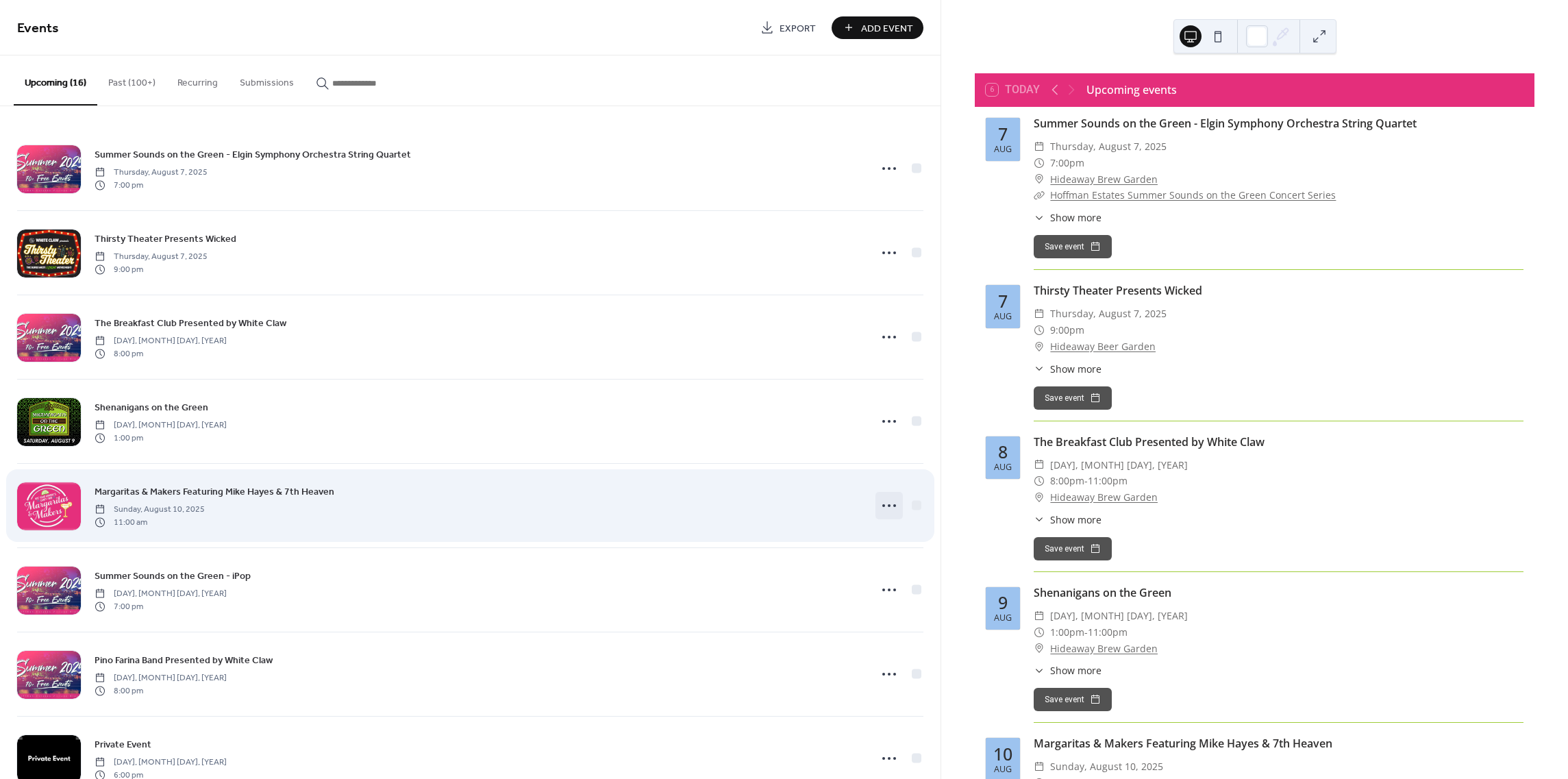 click 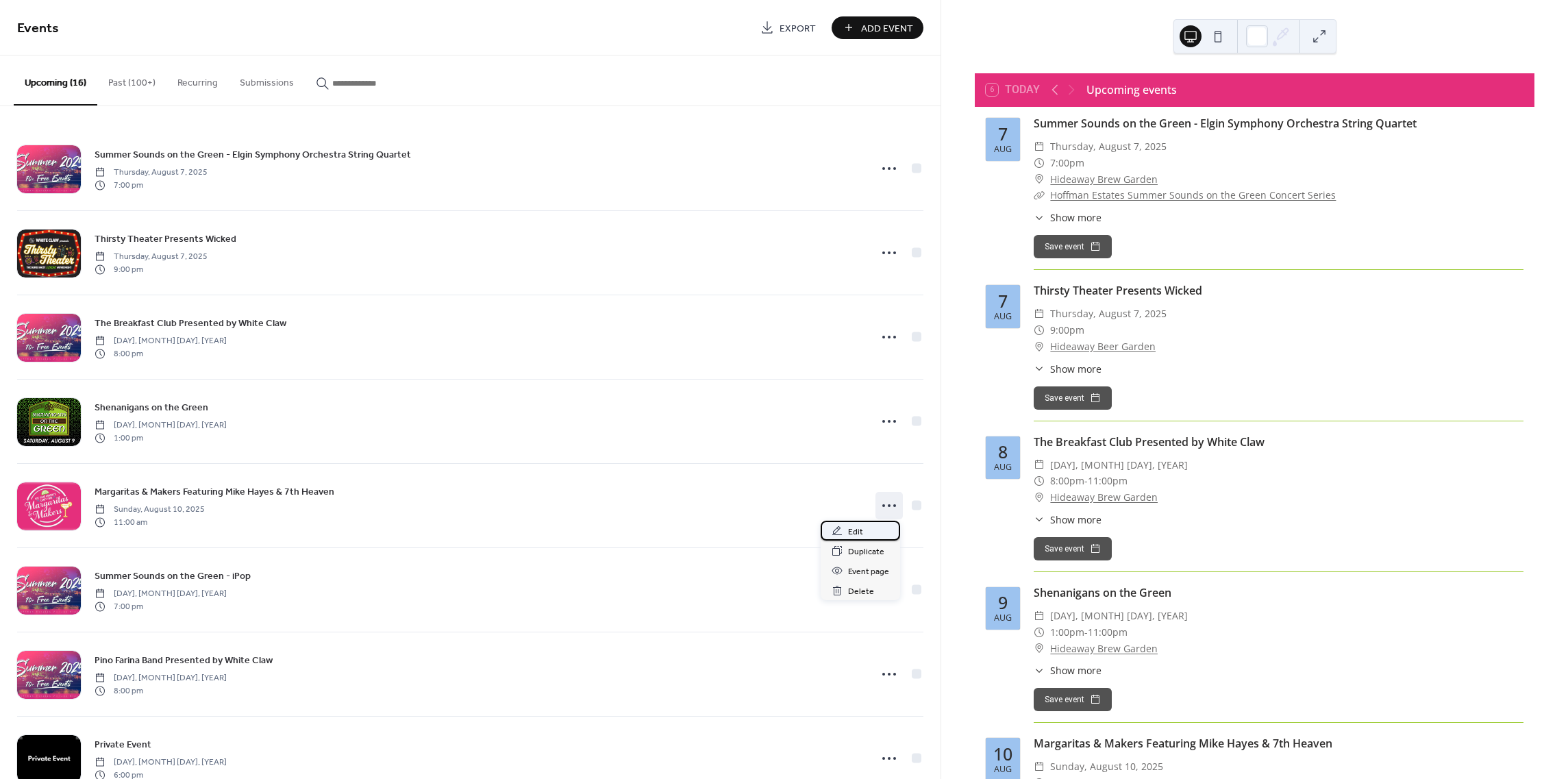 click on "Edit" at bounding box center [856, 532] 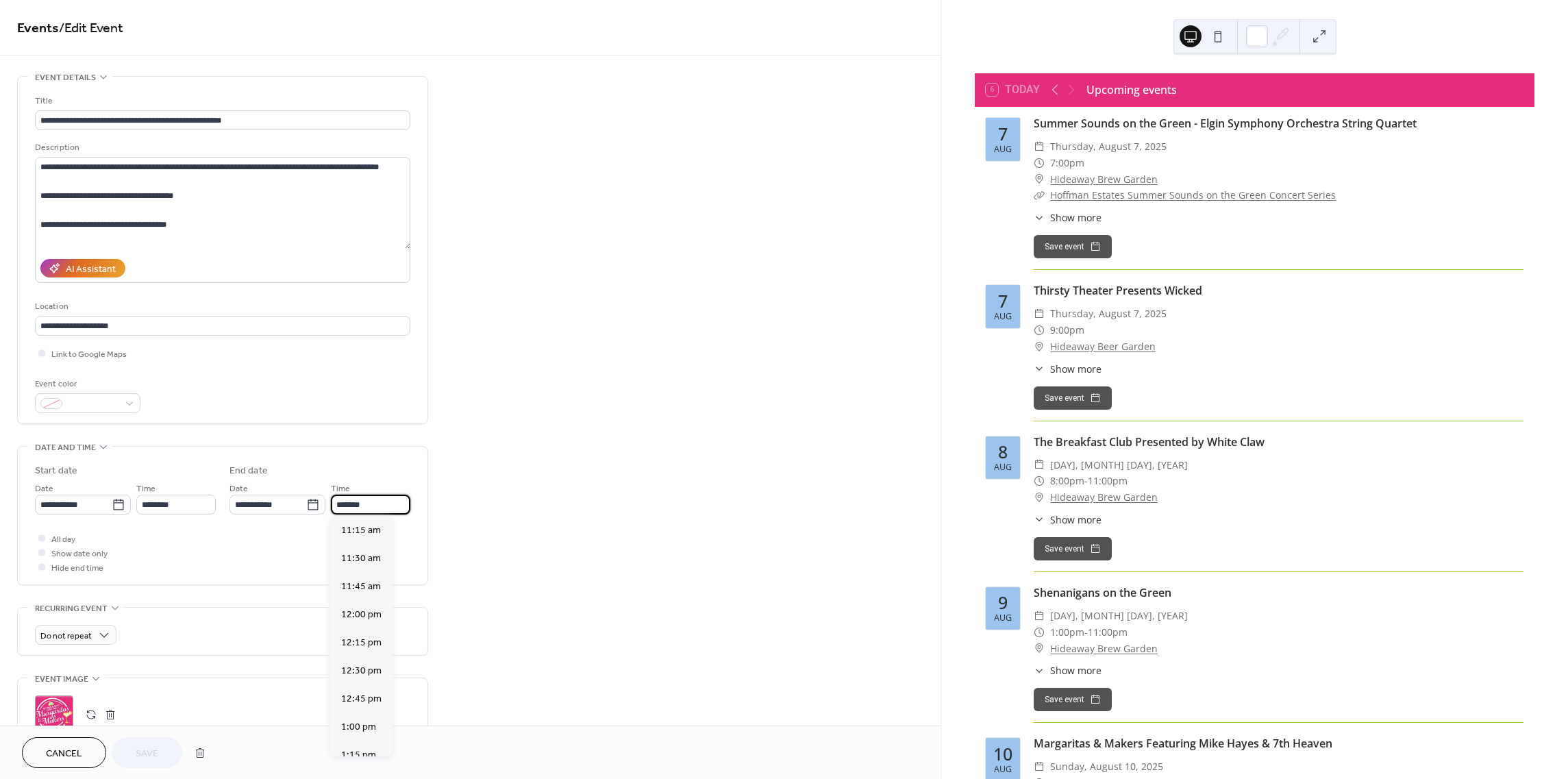 click on "*******" at bounding box center (371, 504) 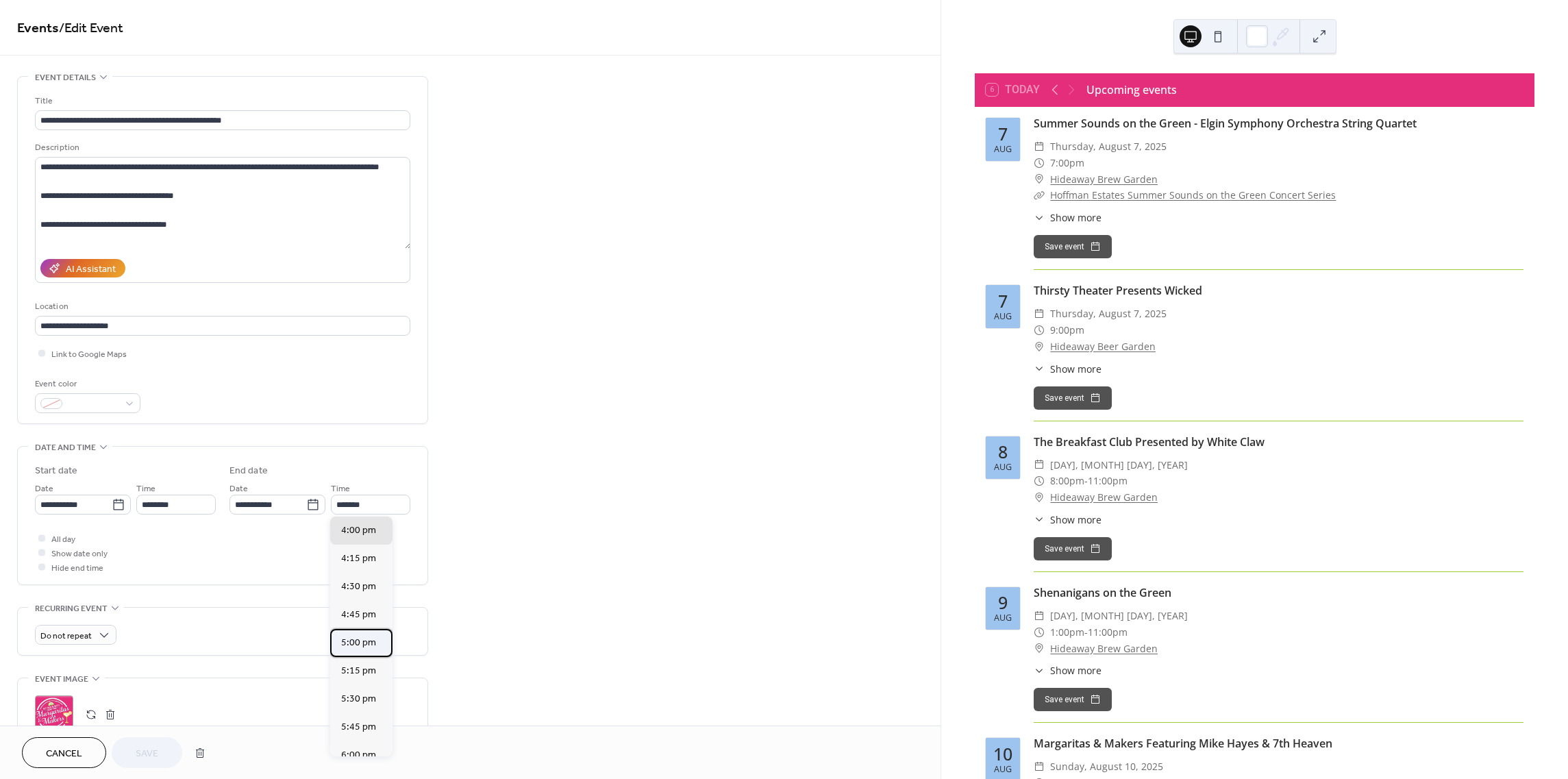 click on "5:00 pm" at bounding box center [358, 642] 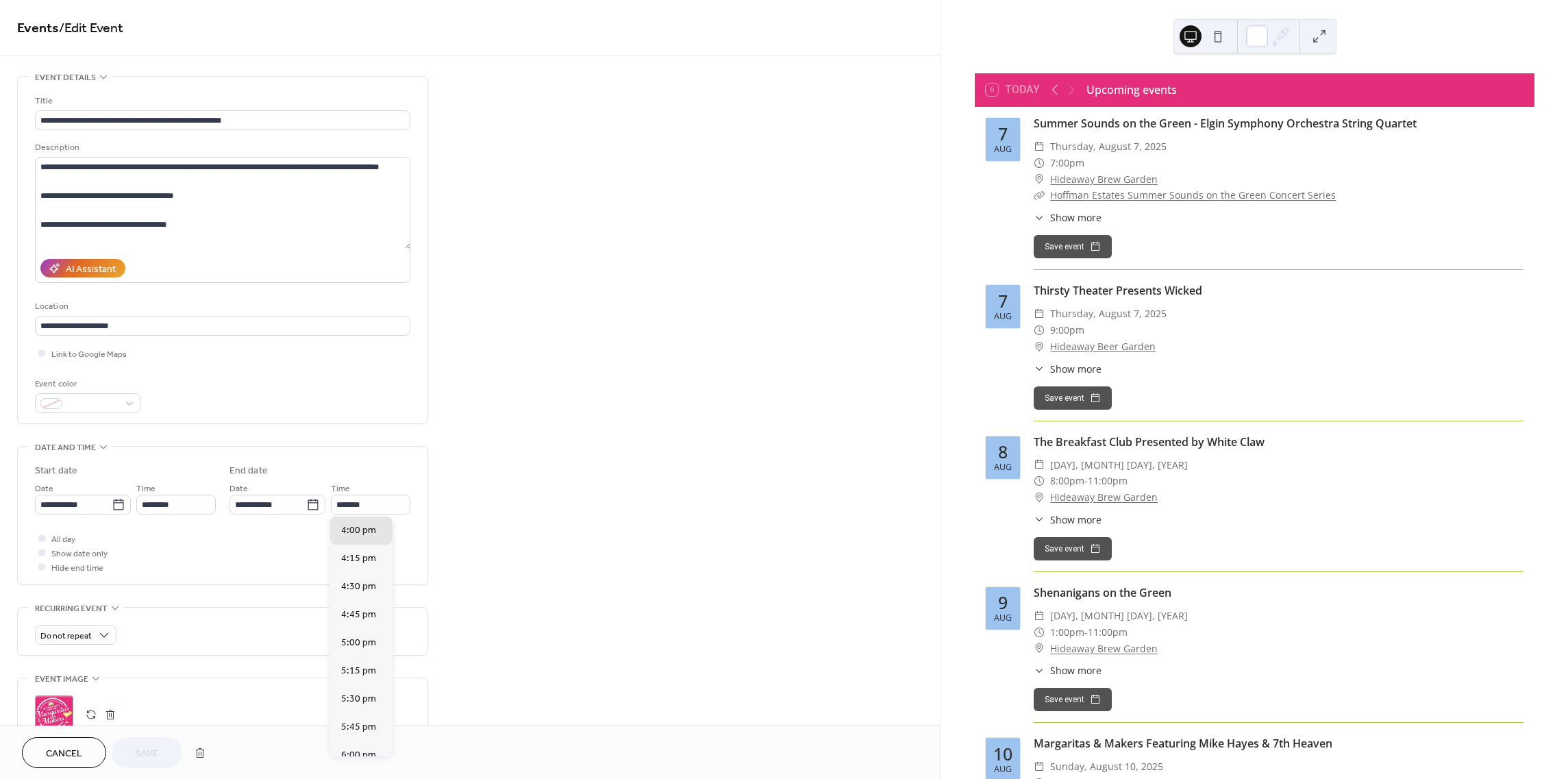 type on "*******" 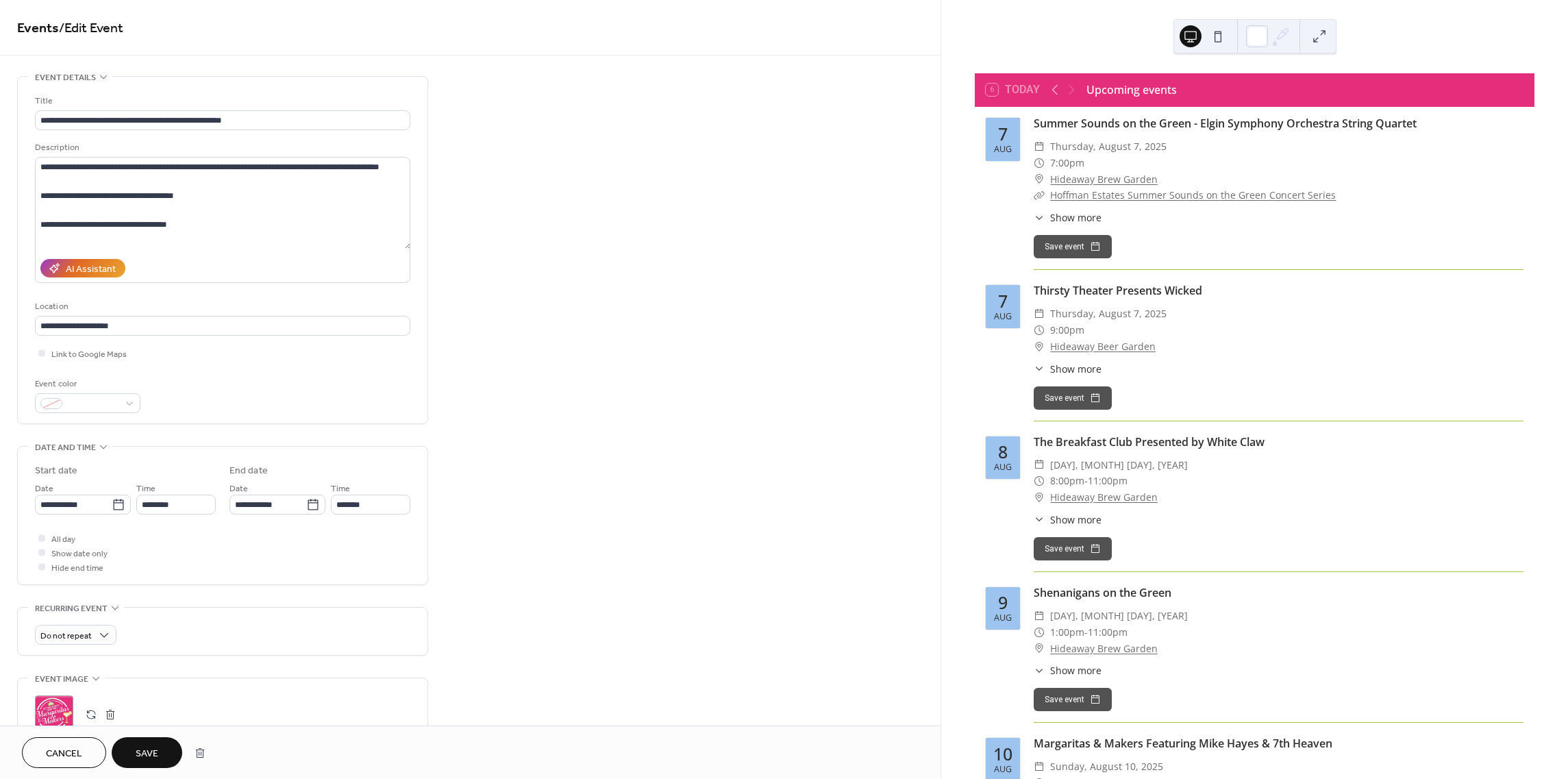 click on "Save" at bounding box center (147, 754) 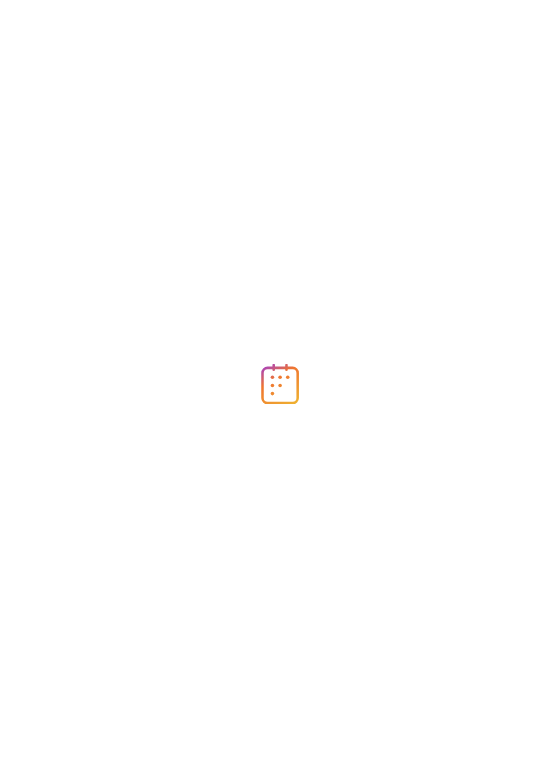 scroll, scrollTop: 0, scrollLeft: 0, axis: both 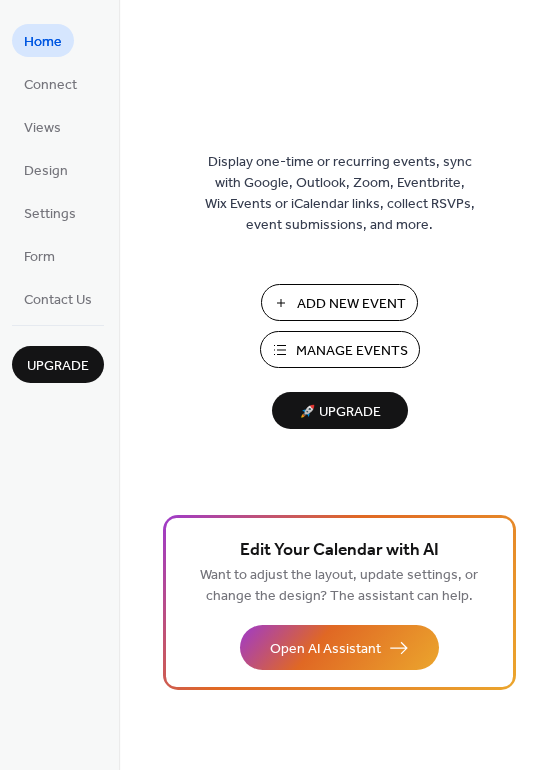 click on "Manage Events" at bounding box center [352, 351] 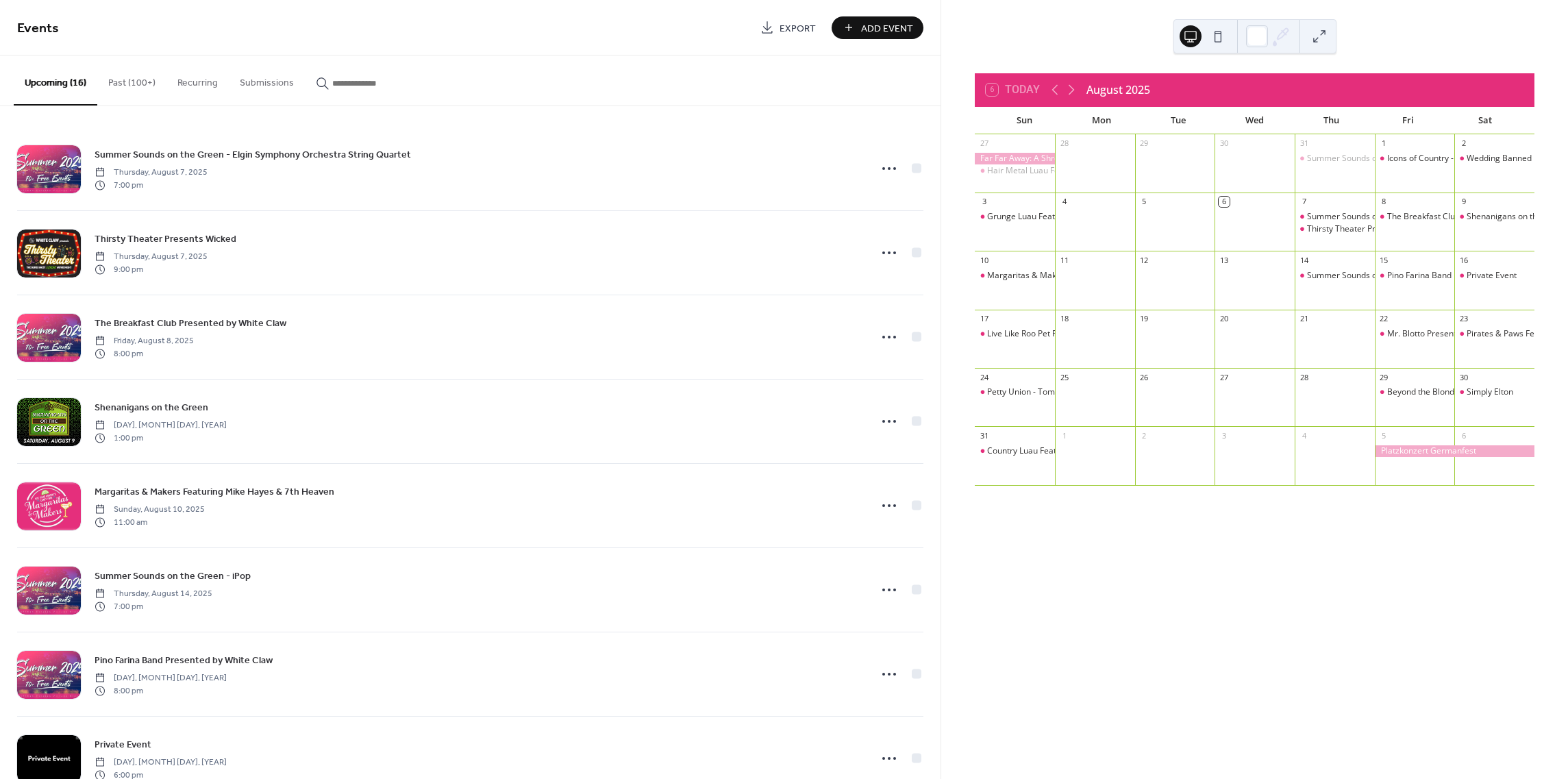 scroll, scrollTop: 0, scrollLeft: 0, axis: both 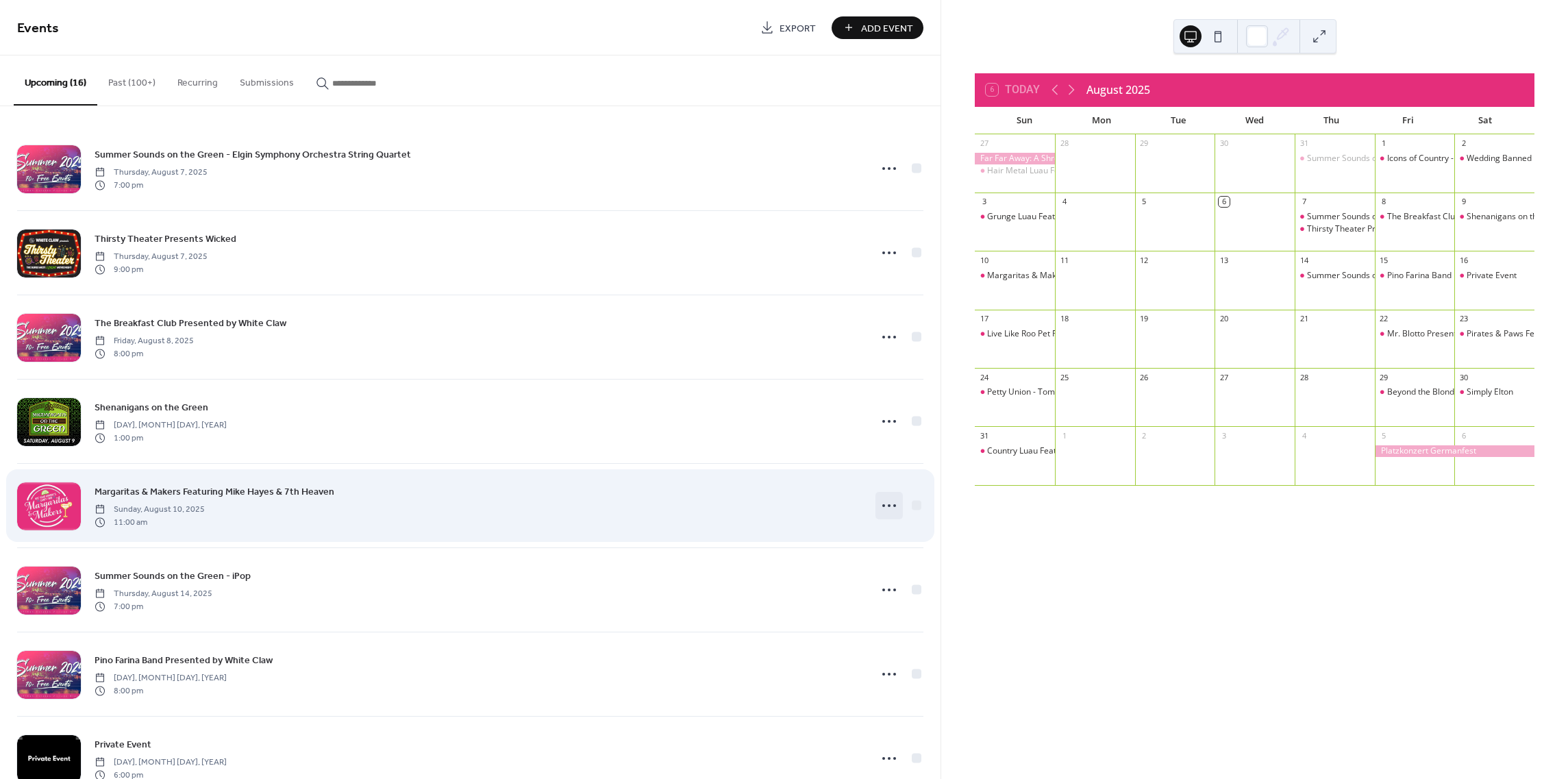 click 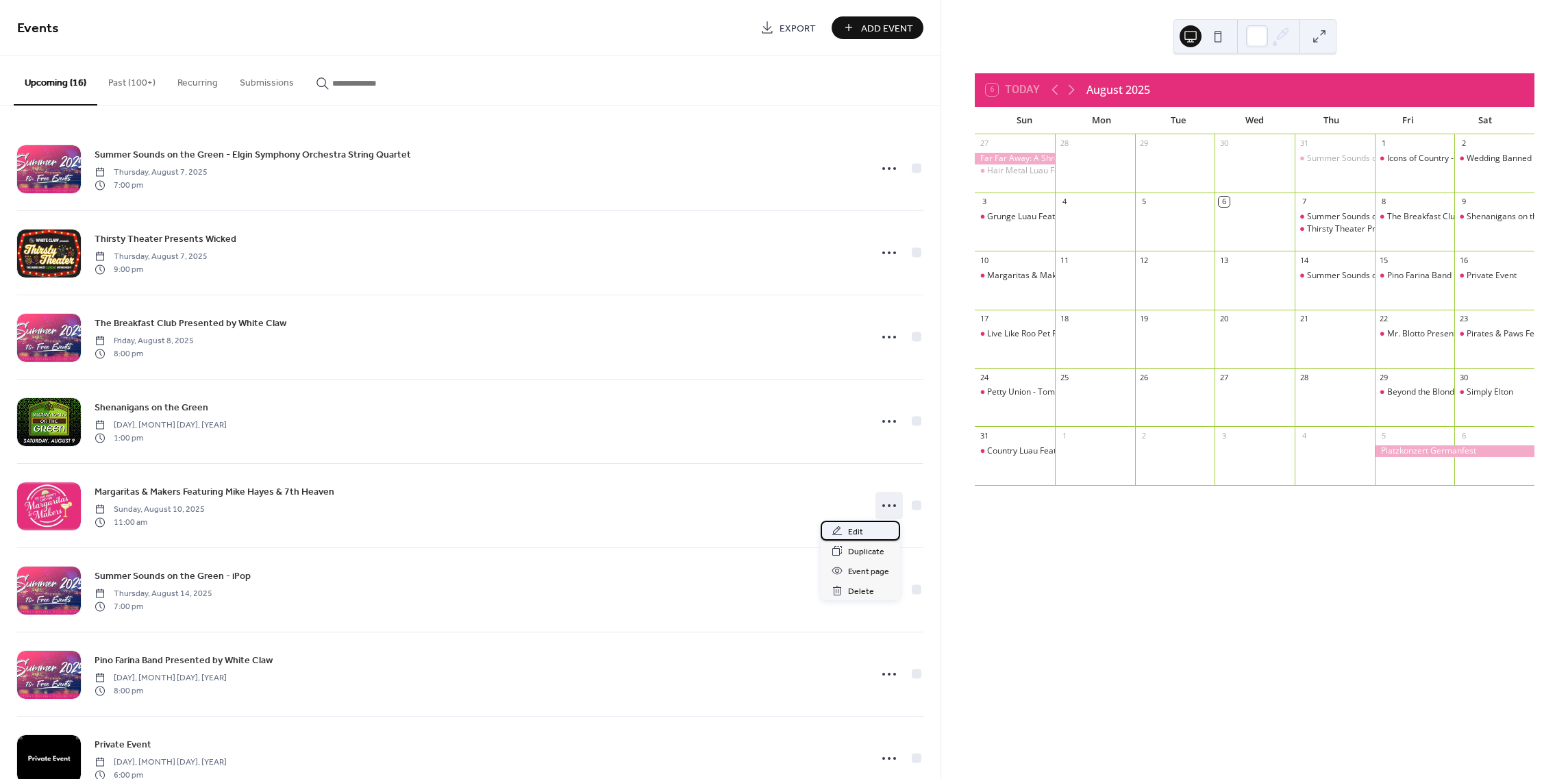 click on "Edit" at bounding box center (856, 532) 